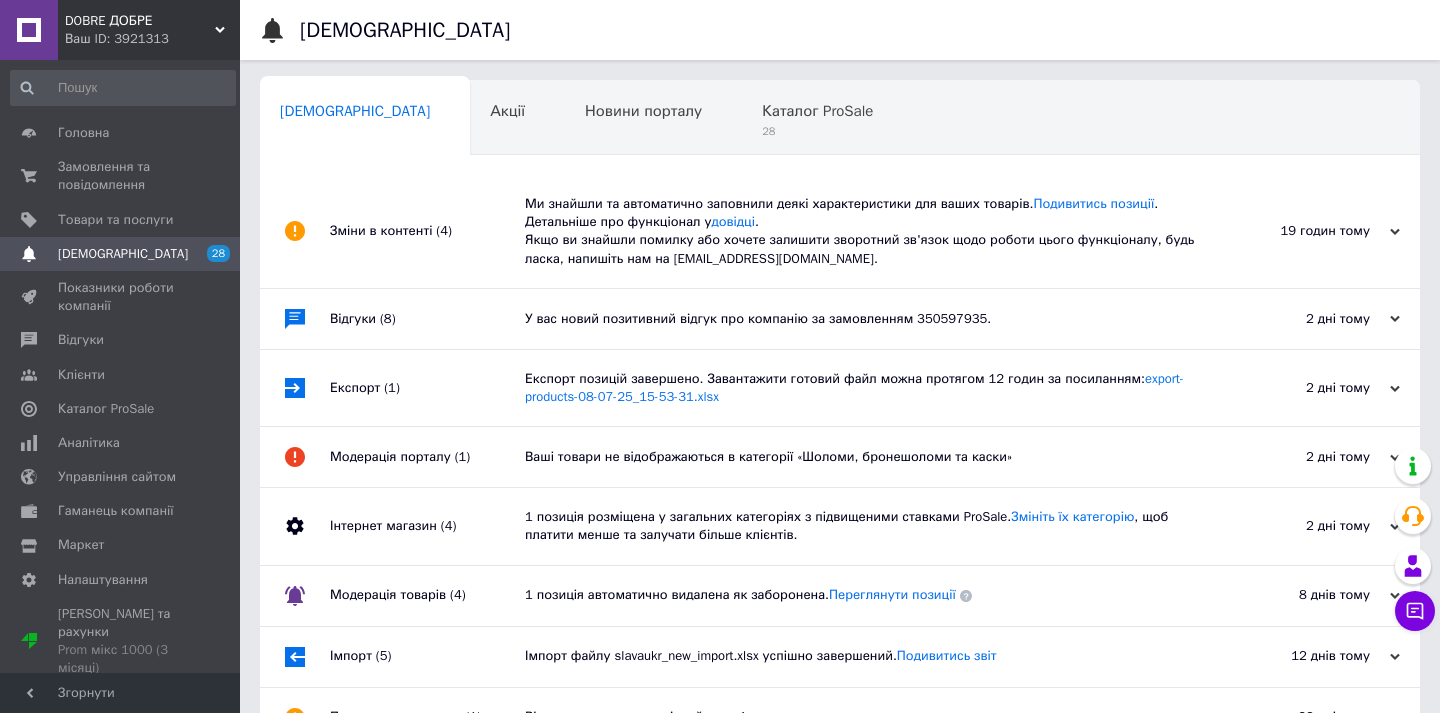 scroll, scrollTop: 0, scrollLeft: 0, axis: both 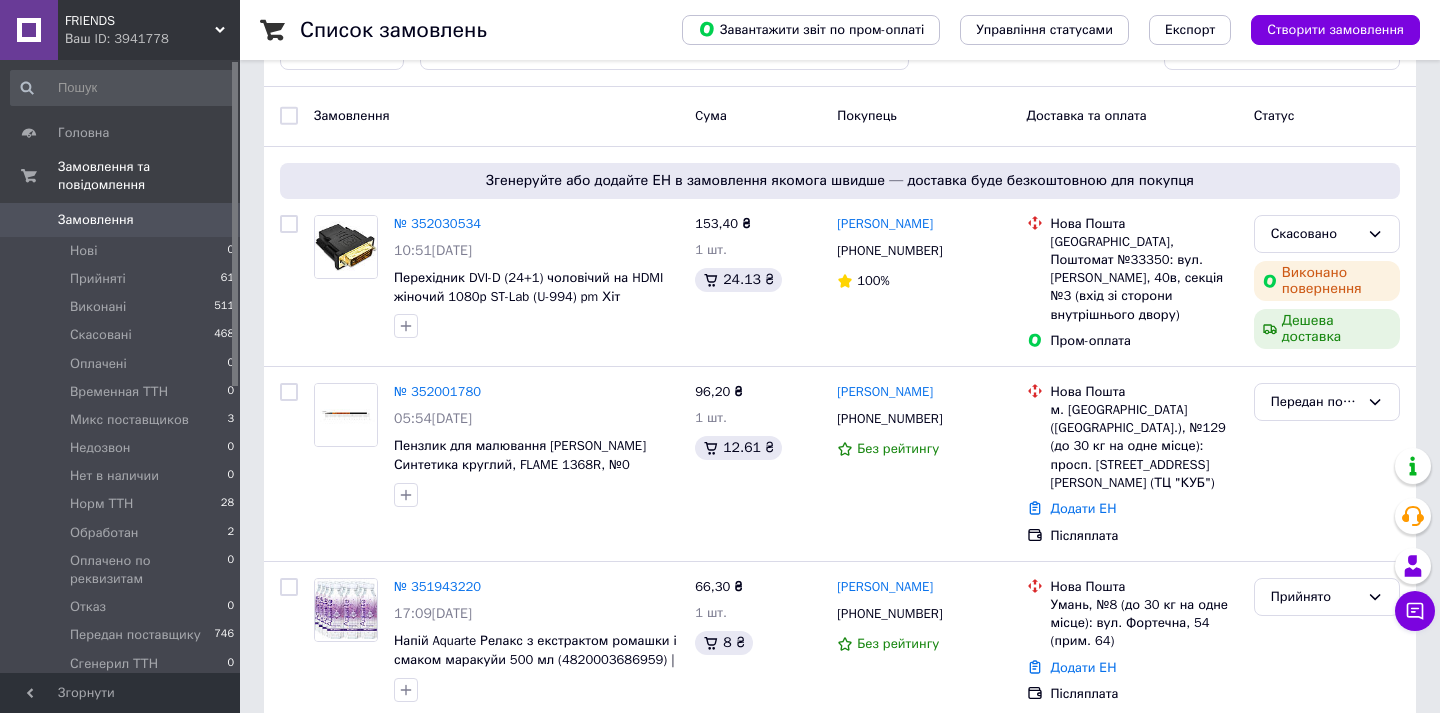 click on "Ваш ID: 3941778" at bounding box center [152, 39] 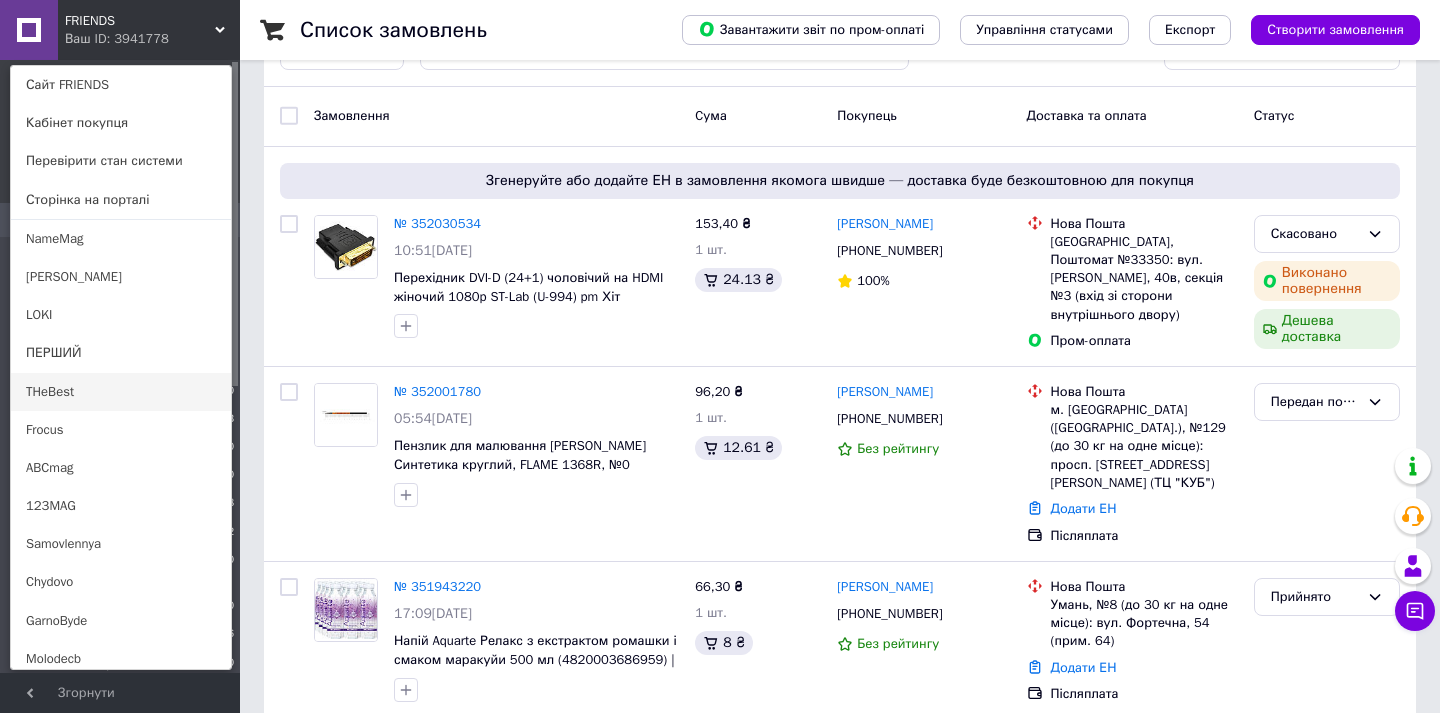 scroll, scrollTop: 219, scrollLeft: 0, axis: vertical 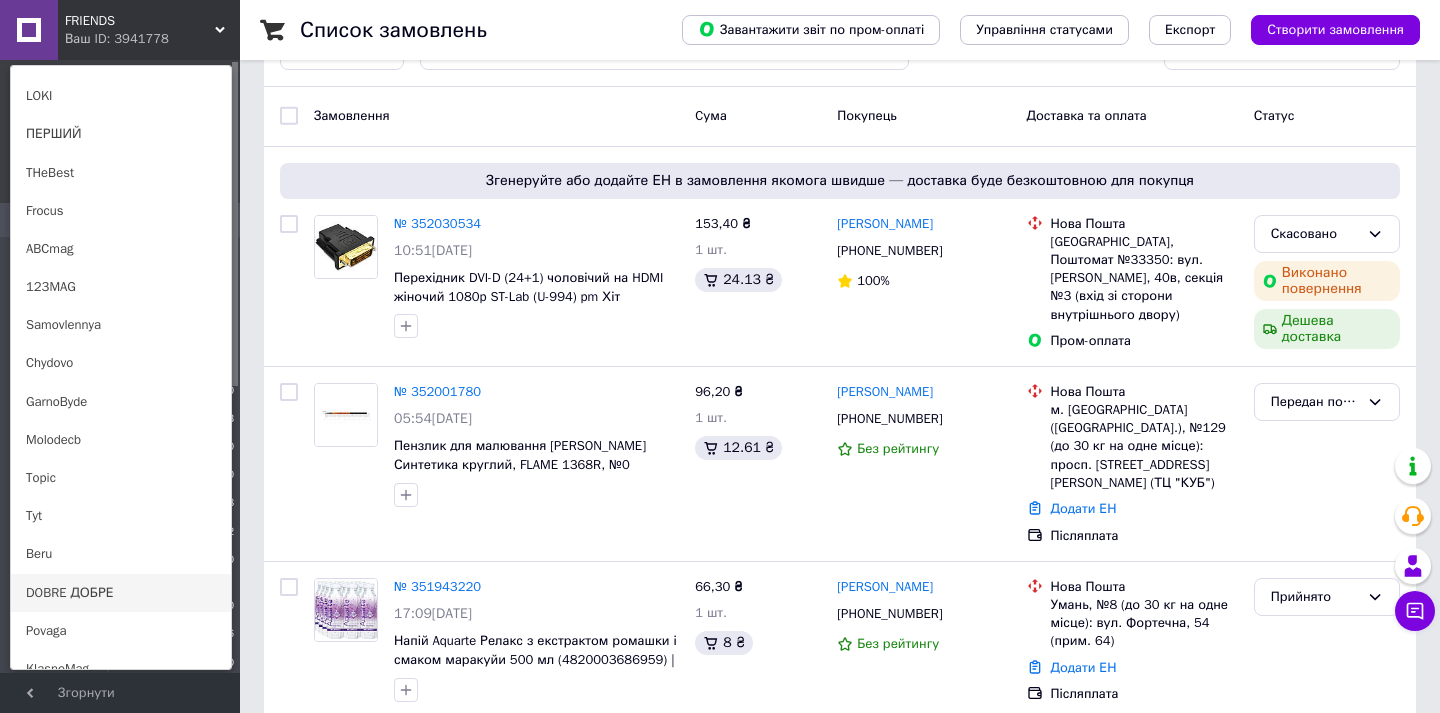 click on "DOBRE ДОБРЕ" at bounding box center [121, 593] 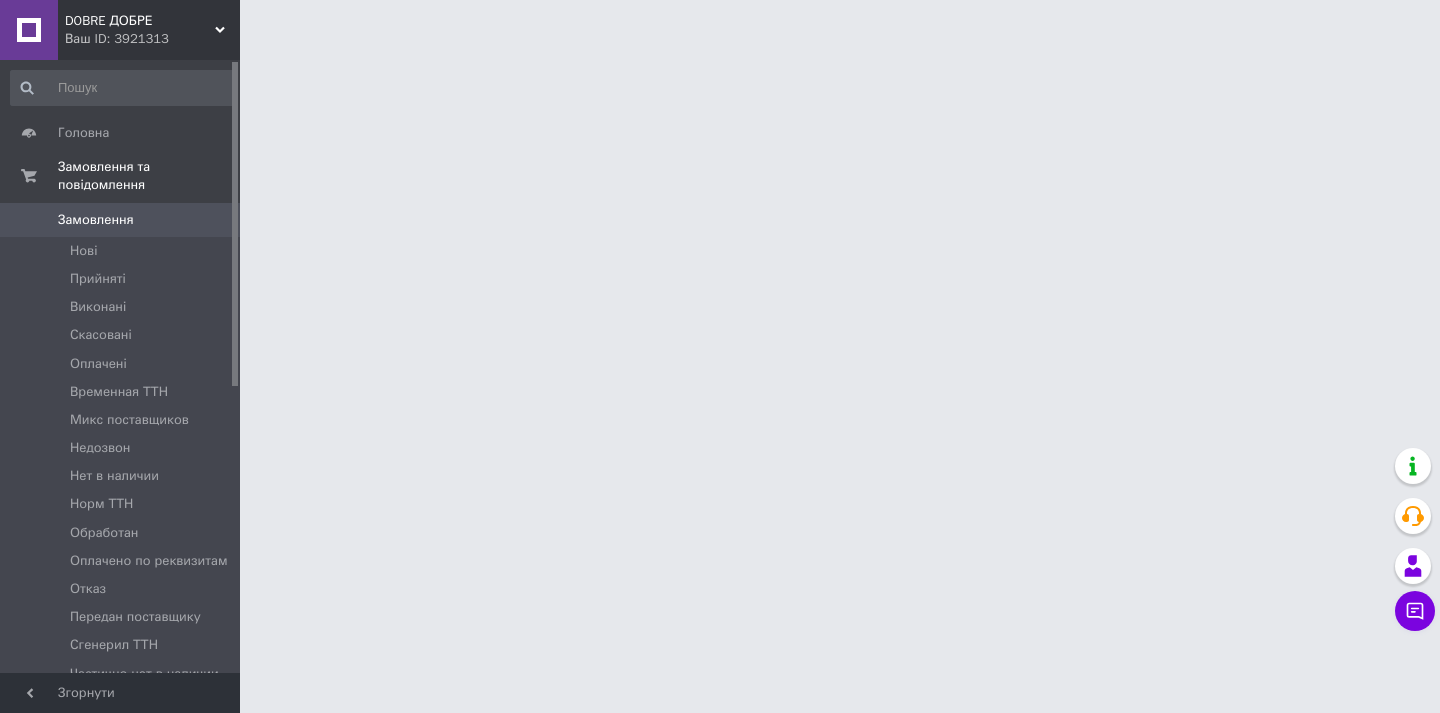 scroll, scrollTop: 0, scrollLeft: 0, axis: both 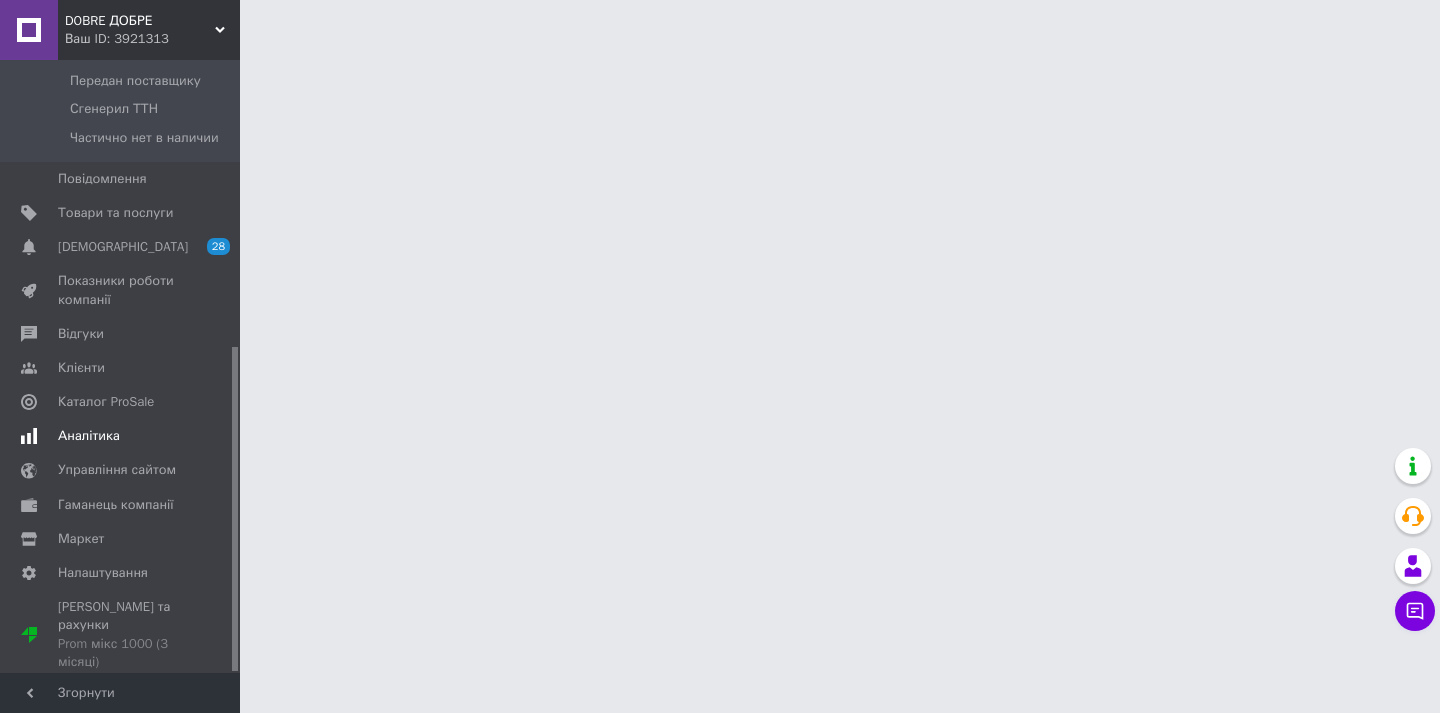 click on "Аналітика" at bounding box center (123, 436) 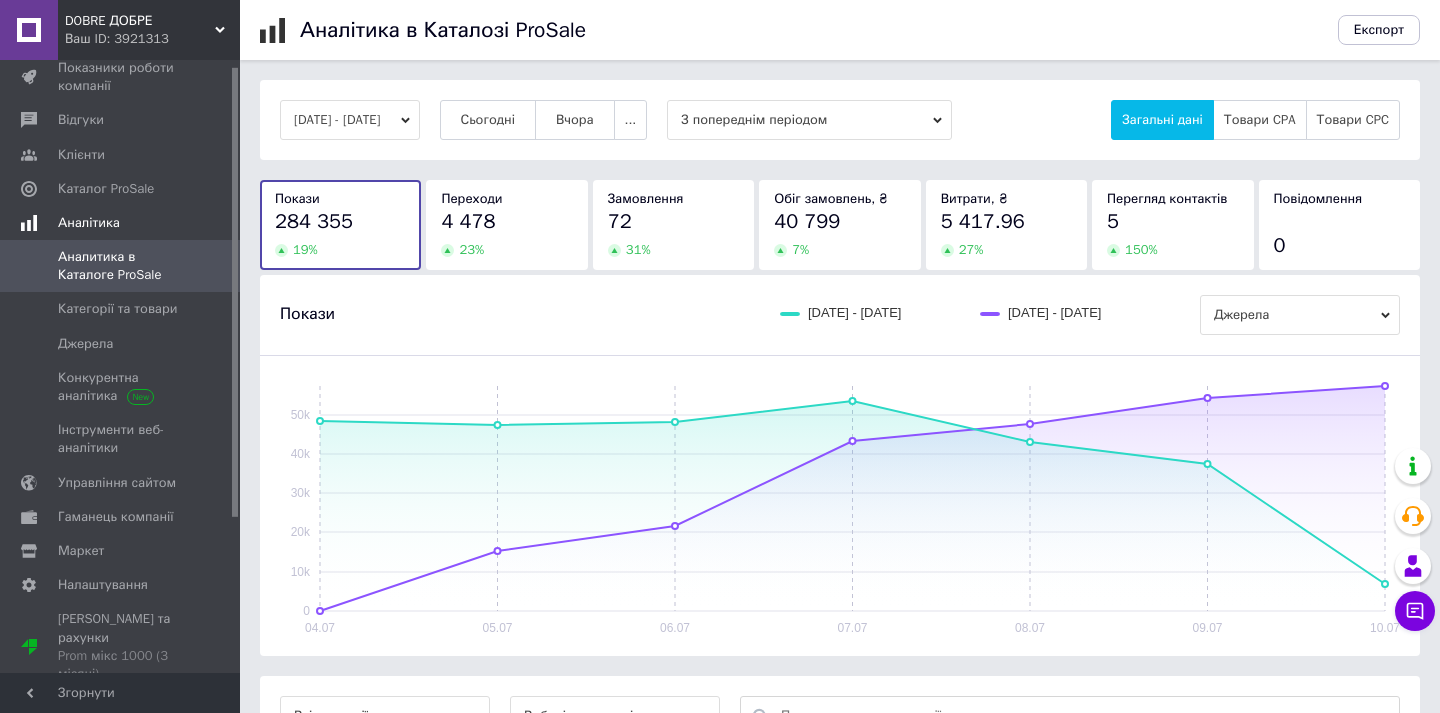 scroll, scrollTop: 0, scrollLeft: 0, axis: both 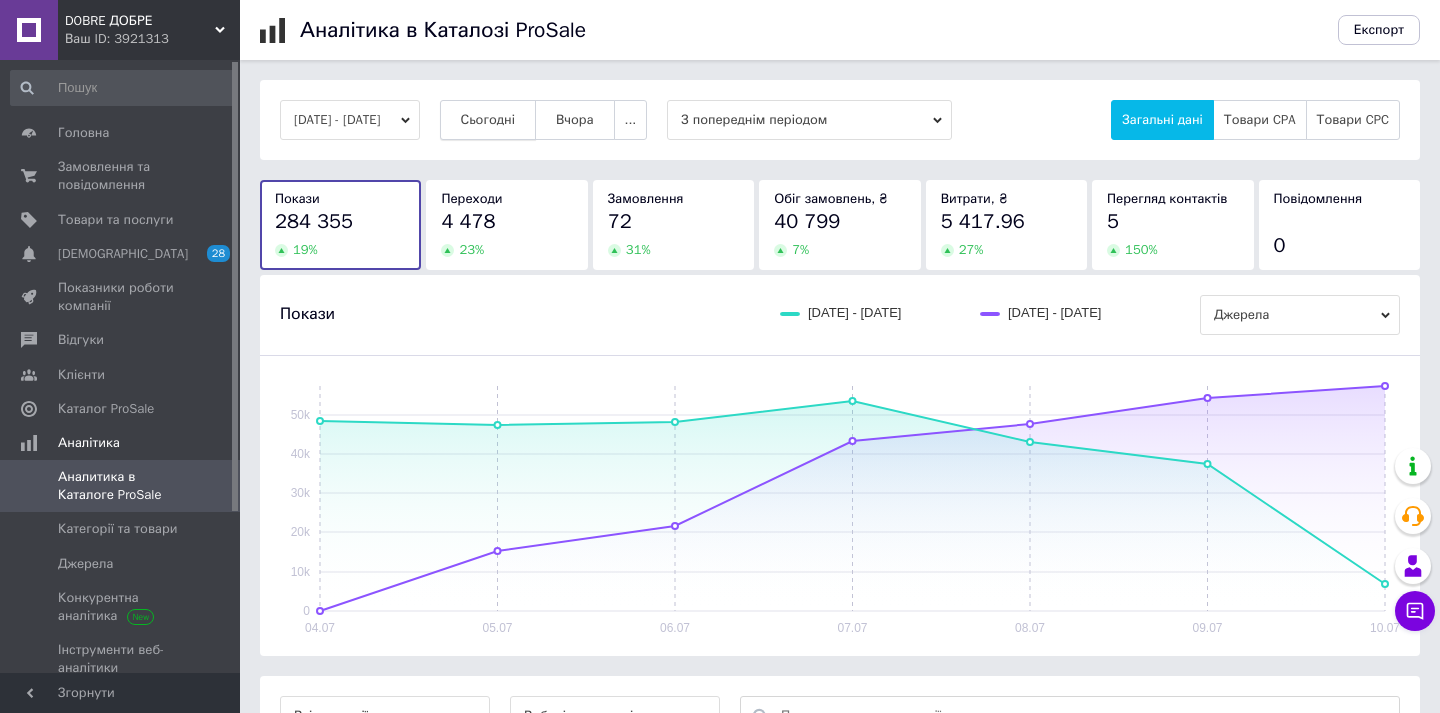 click on "Сьогодні" at bounding box center [488, 120] 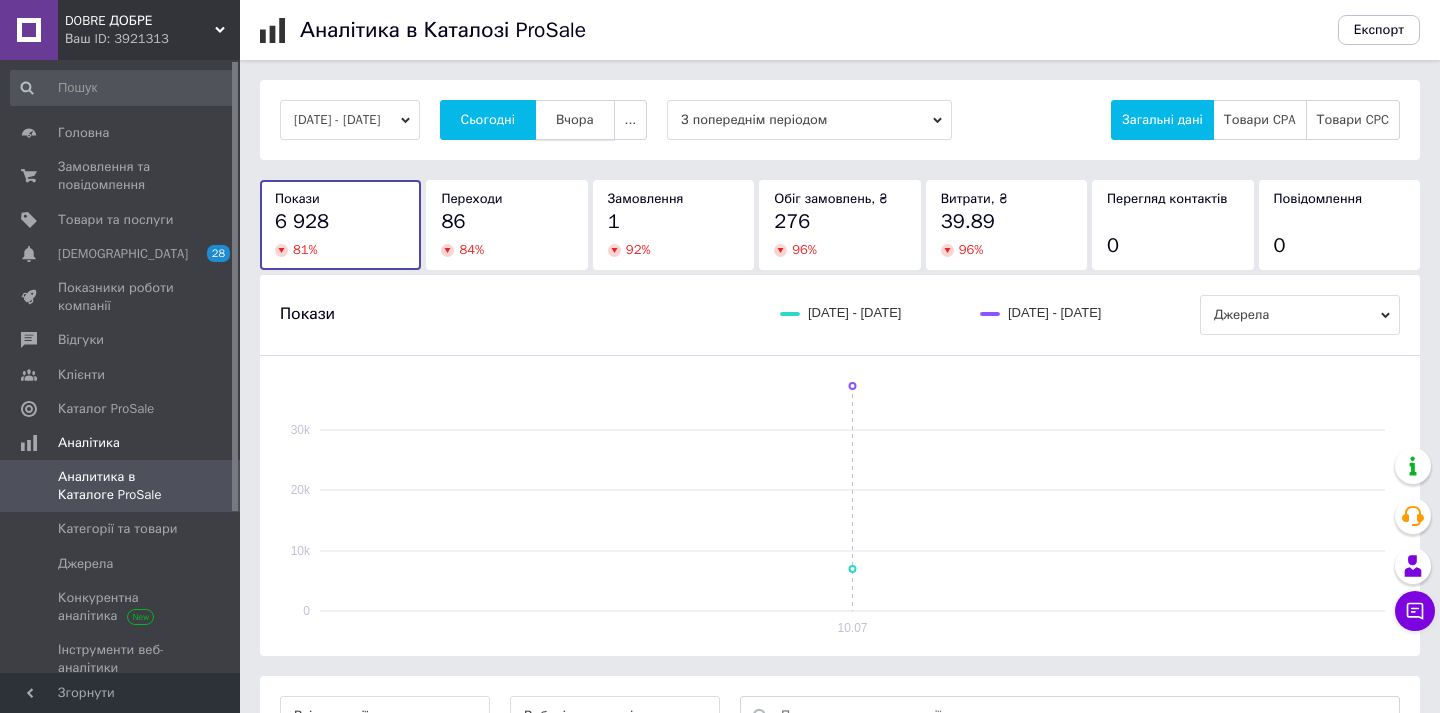 click on "Вчора" at bounding box center [575, 120] 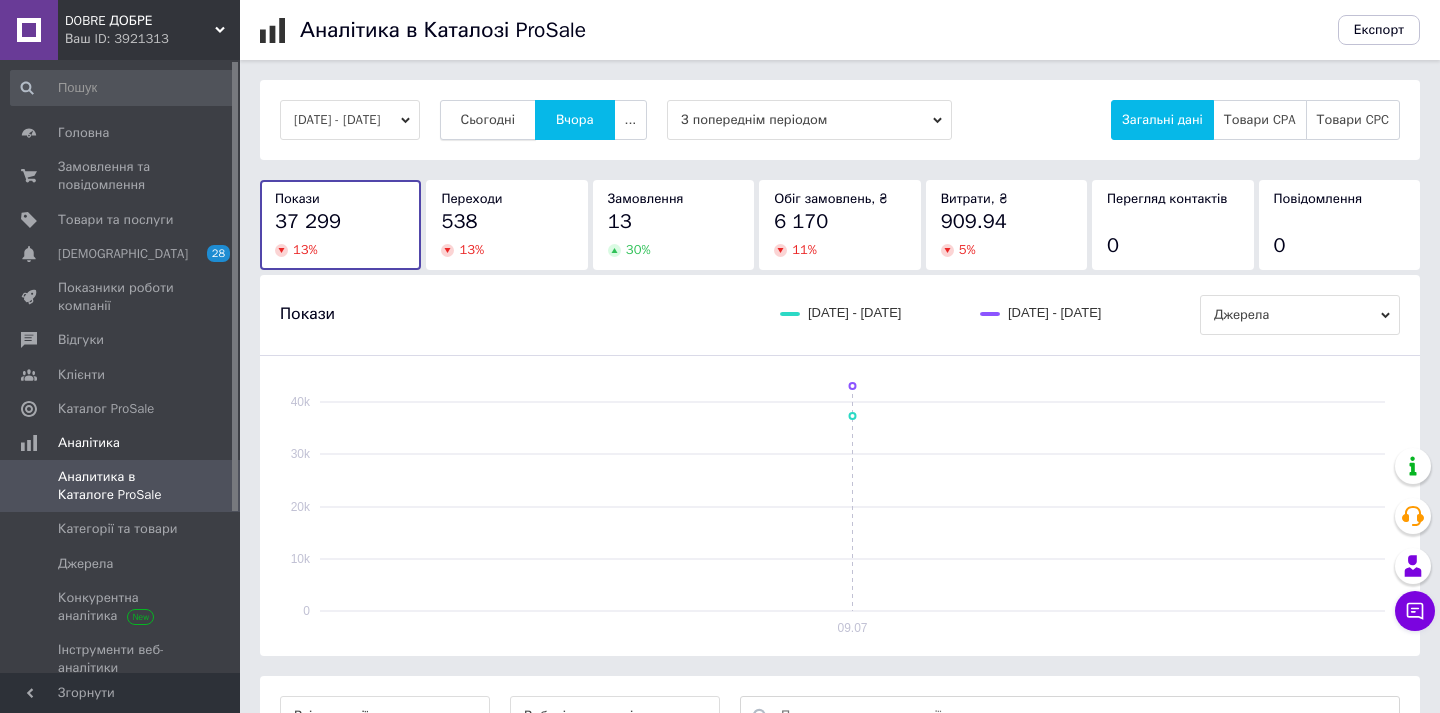 click on "Сьогодні" at bounding box center [488, 120] 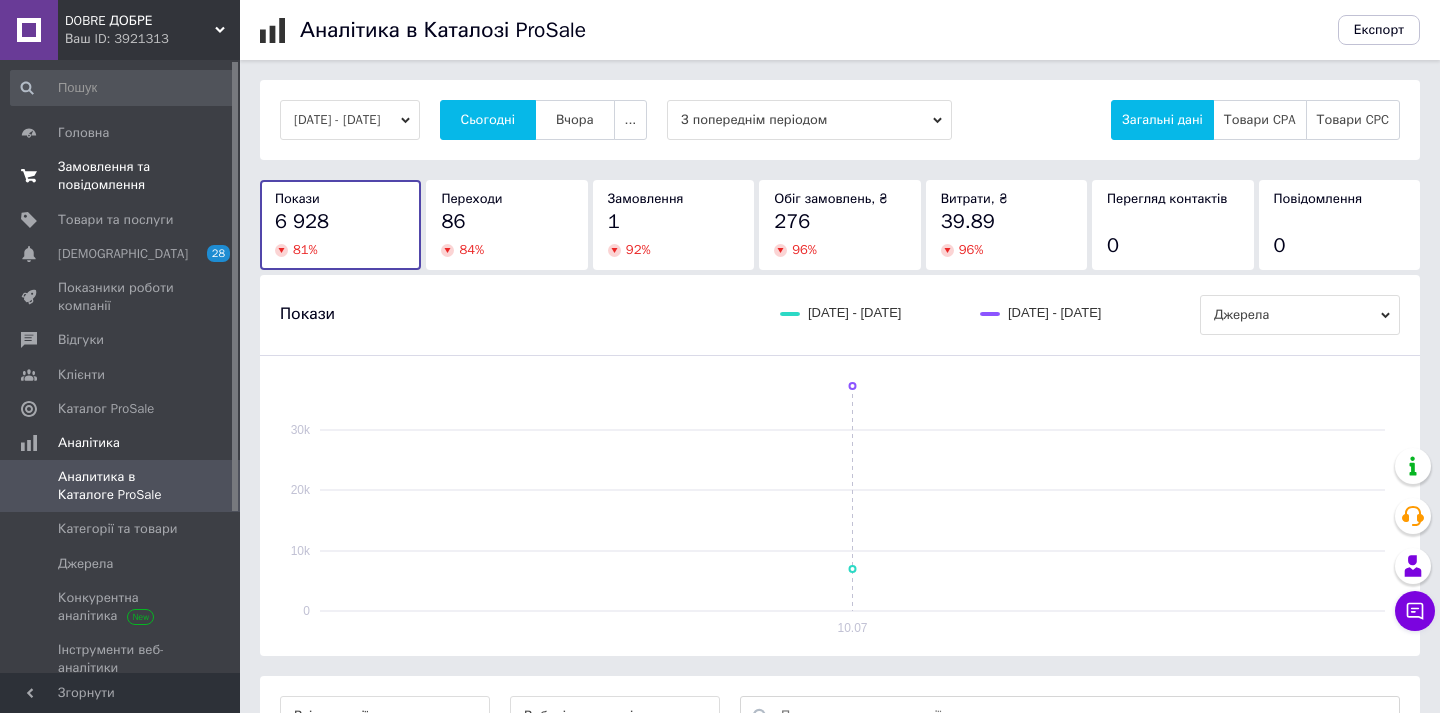 click on "Замовлення та повідомлення" at bounding box center [121, 176] 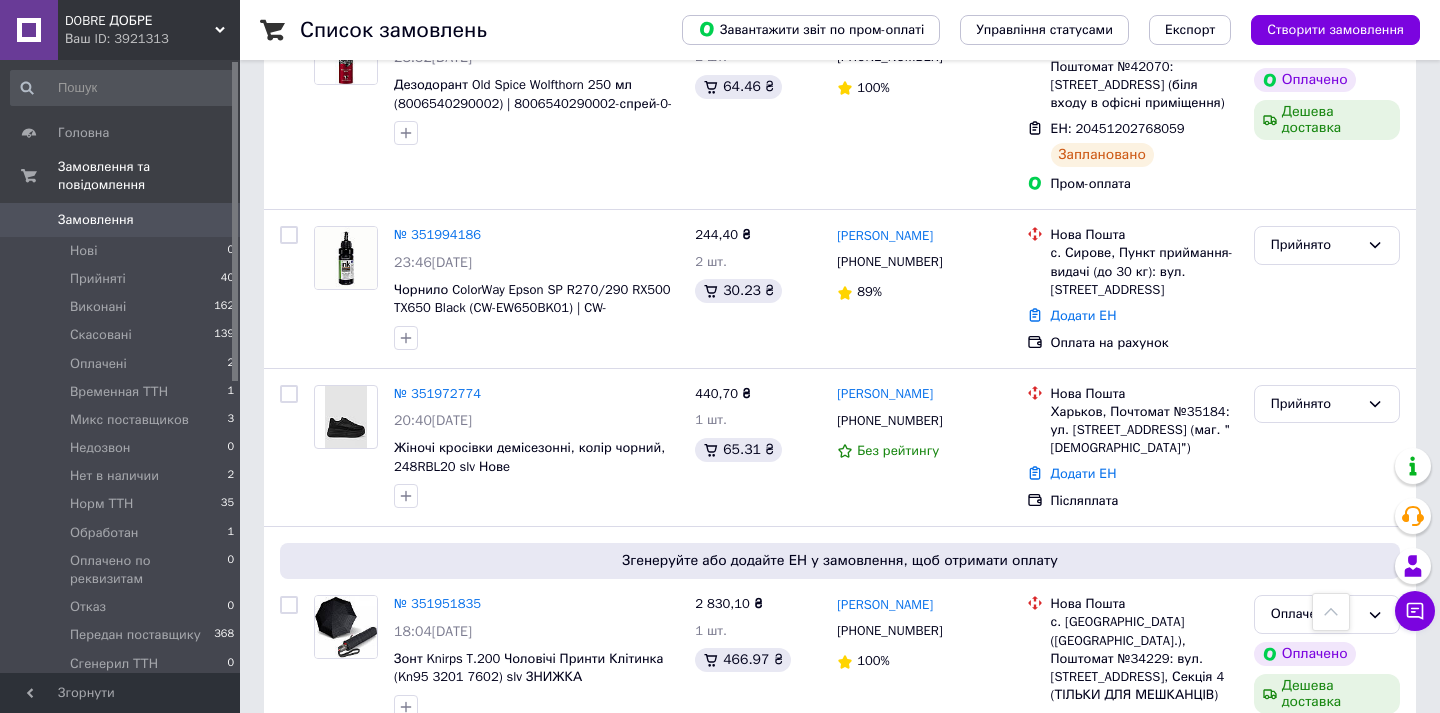 scroll, scrollTop: 1003, scrollLeft: 0, axis: vertical 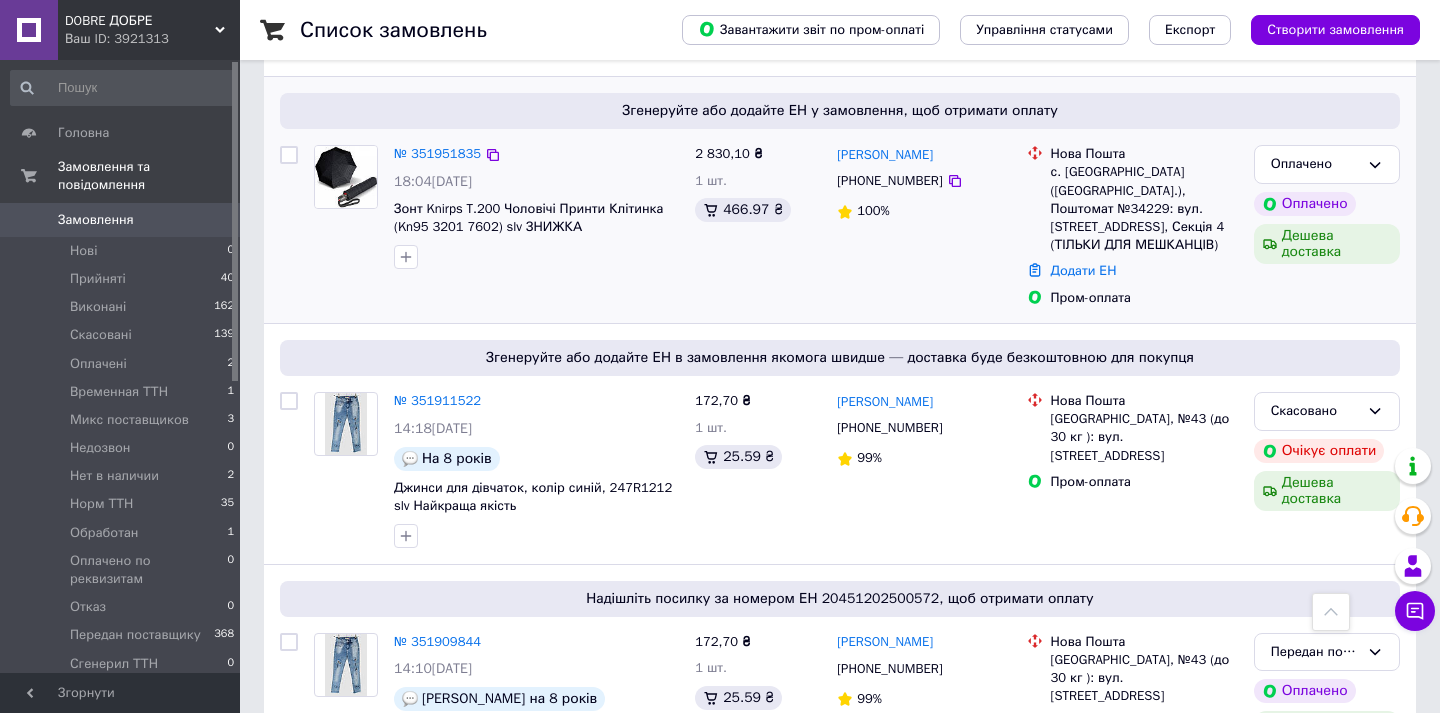 click on "№ 351951835" at bounding box center [437, 154] 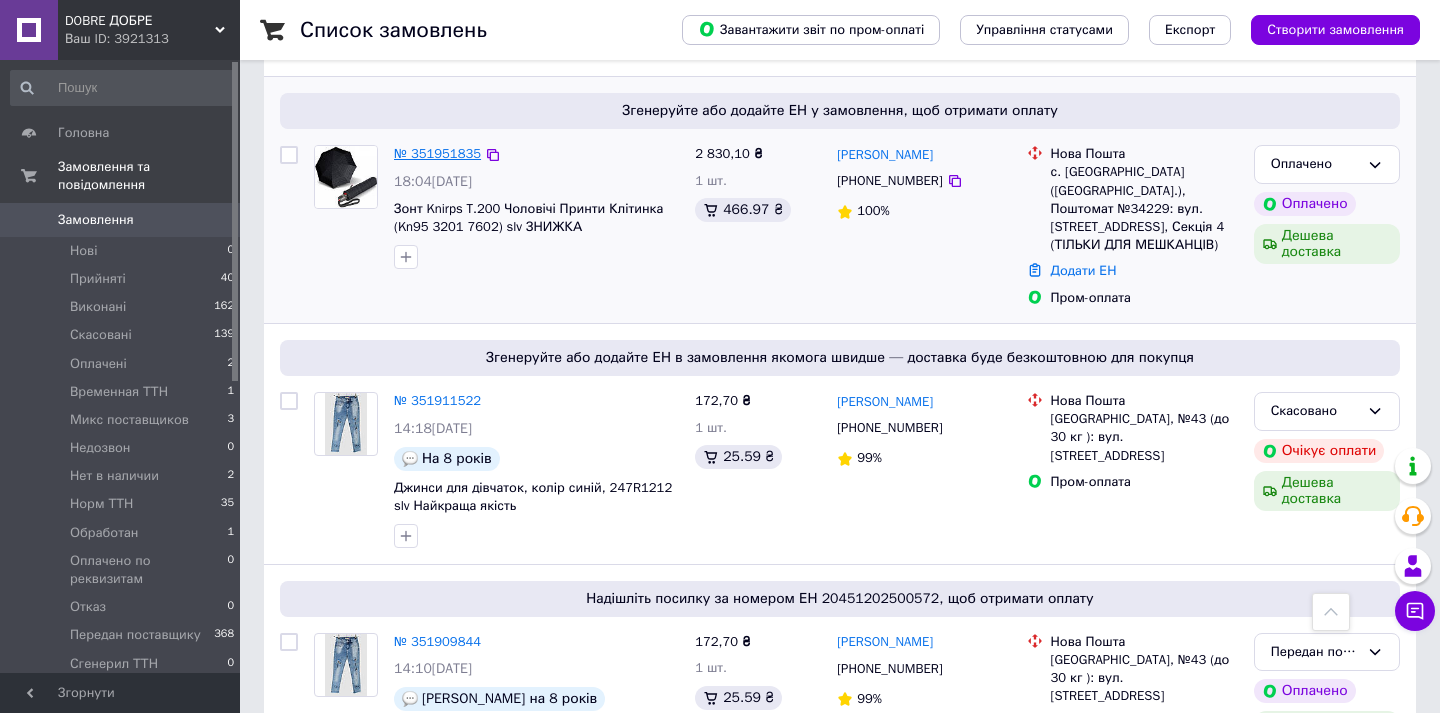 click on "№ 351951835" at bounding box center (437, 153) 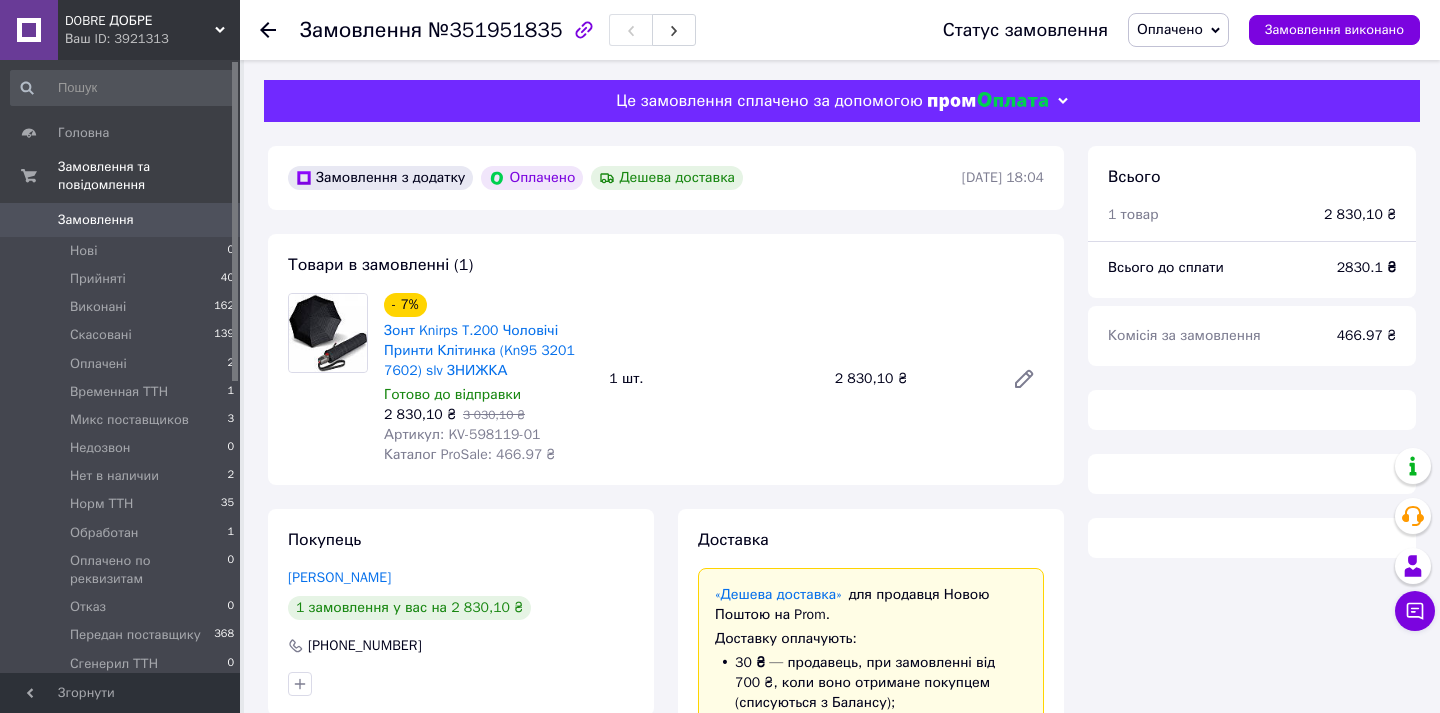 scroll, scrollTop: 194, scrollLeft: 0, axis: vertical 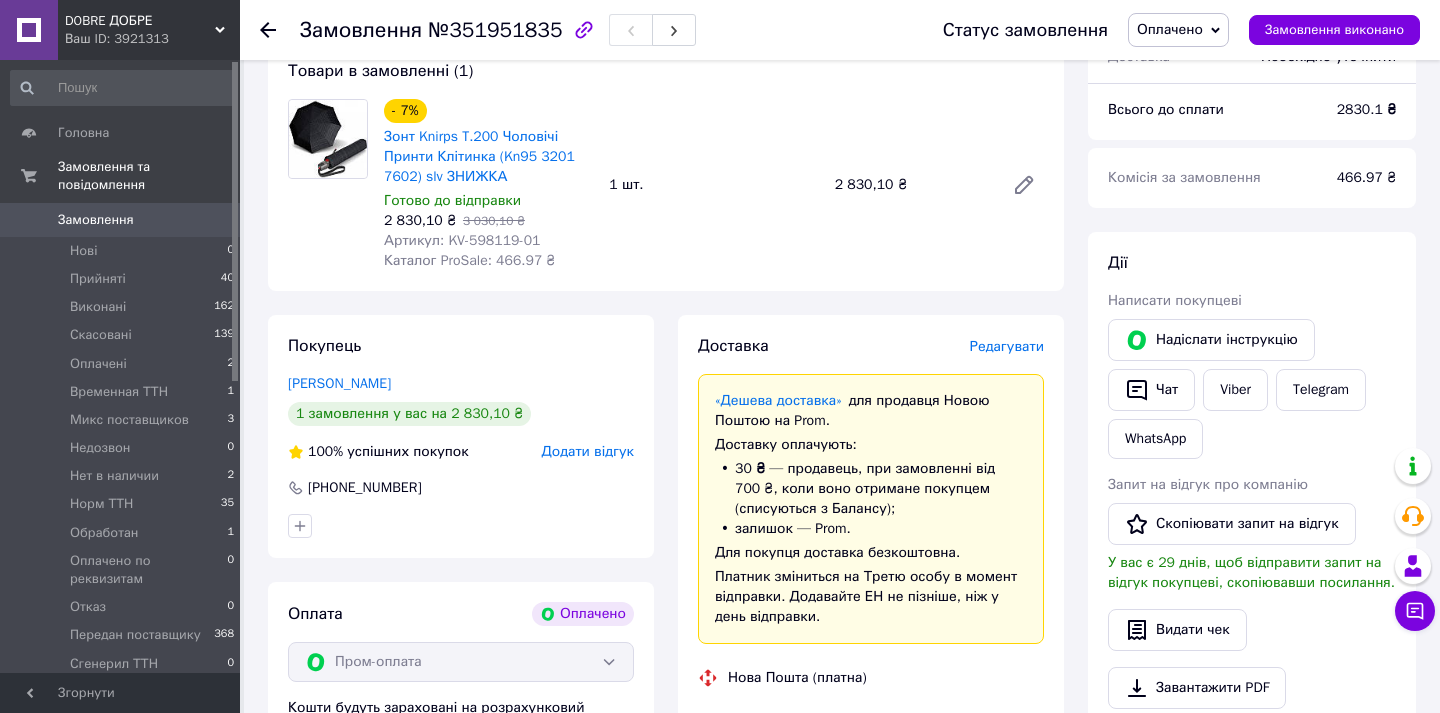 click on "Артикул: KV-598119-01" at bounding box center [462, 240] 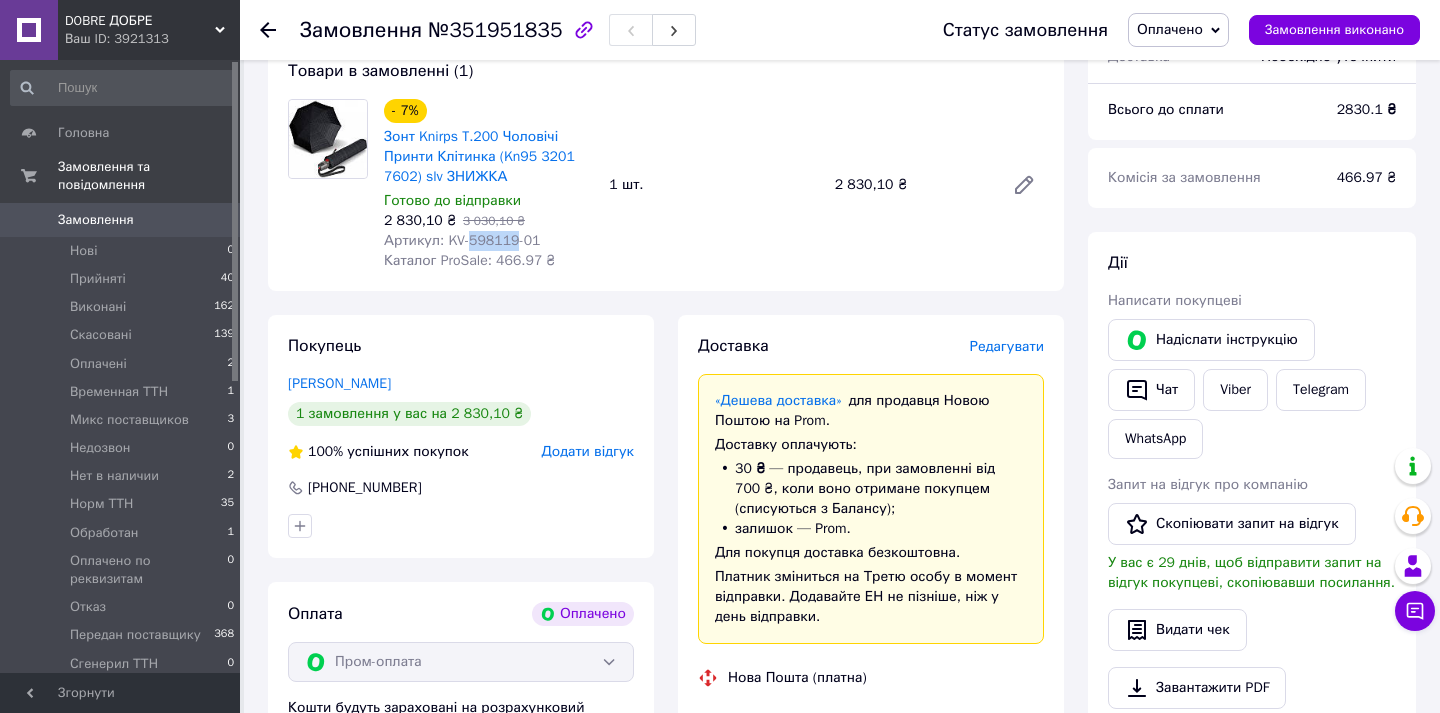 click on "Артикул: KV-598119-01" at bounding box center [462, 240] 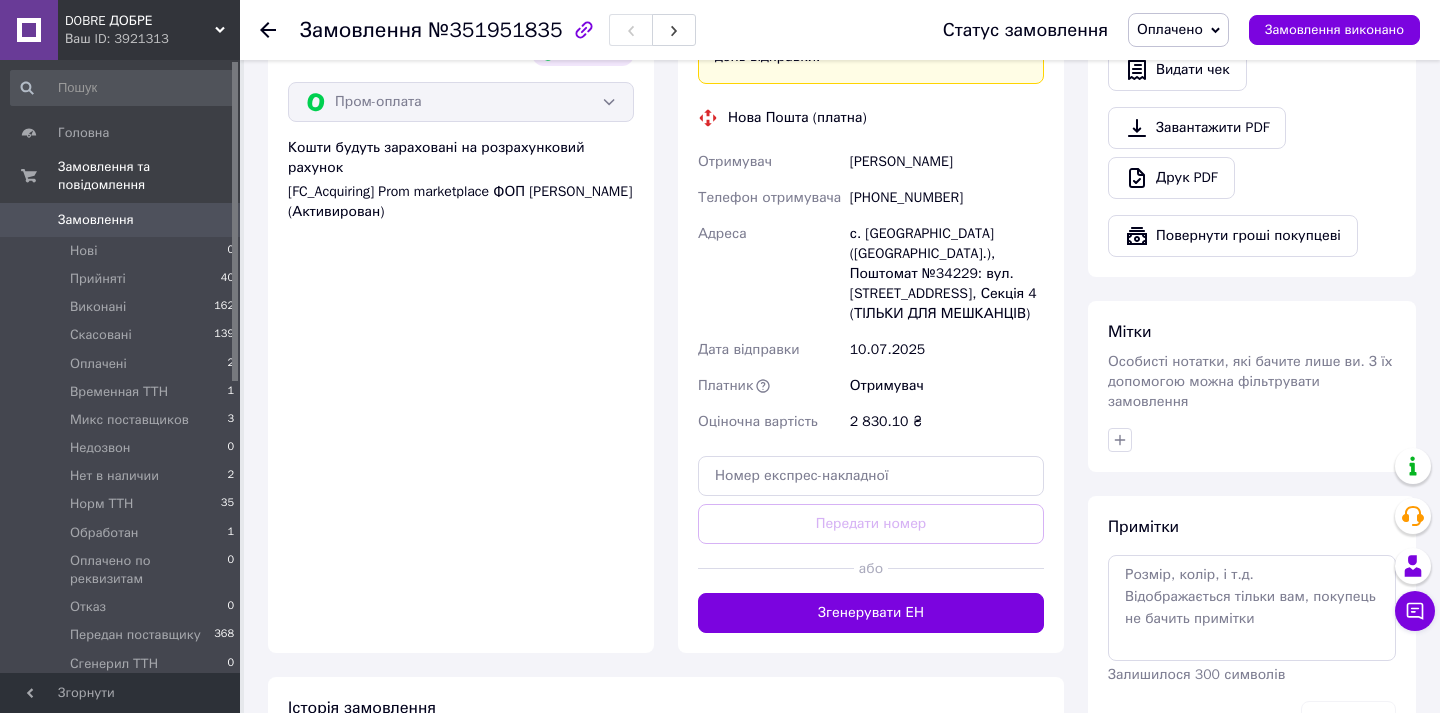 scroll, scrollTop: 898, scrollLeft: 0, axis: vertical 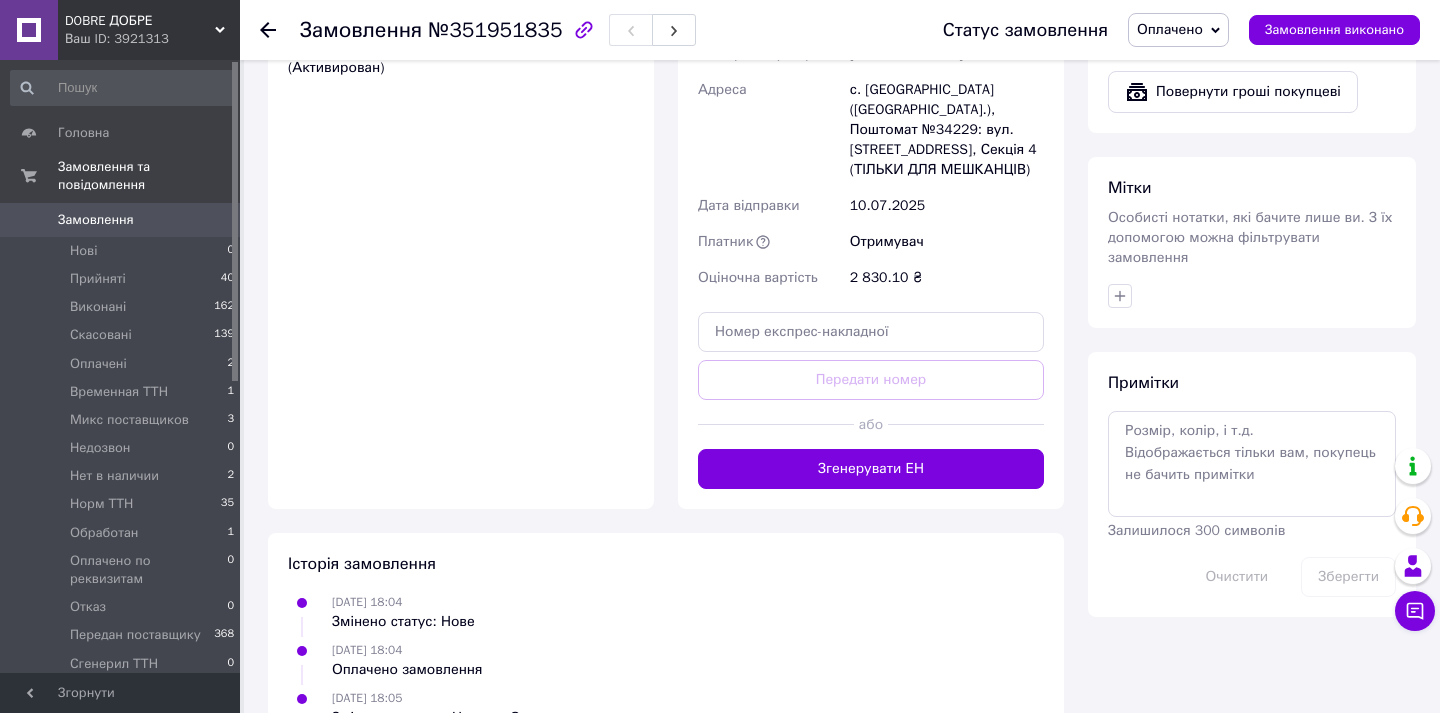 click on "Доставка Редагувати «Дешева доставка»   для продавця Новою Поштою на Prom. Доставку оплачують: 30 ₴   — продавець , при замовленні від 700 ₴, коли воно отримане покупцем (списуються з Балансу); залишок — Prom. Для покупця доставка безкоштовна. Платник зміниться на Третю особу в момент відправки. Додавайте ЕН не пізніше, ніж у день відправки. Нова Пошта (платна) Отримувач Галунець Андрій Телефон отримувача +380980893962 Адреса с. Сокільники (Львівська обл.), Поштомат №34229: вул. Героїв Майдану, 1, Секція 4 (ТІЛЬКИ ДЛЯ МЕШКАНЦІВ) Дата відправки 10.07.2025 Платник   Отримувач або" at bounding box center (871, 60) 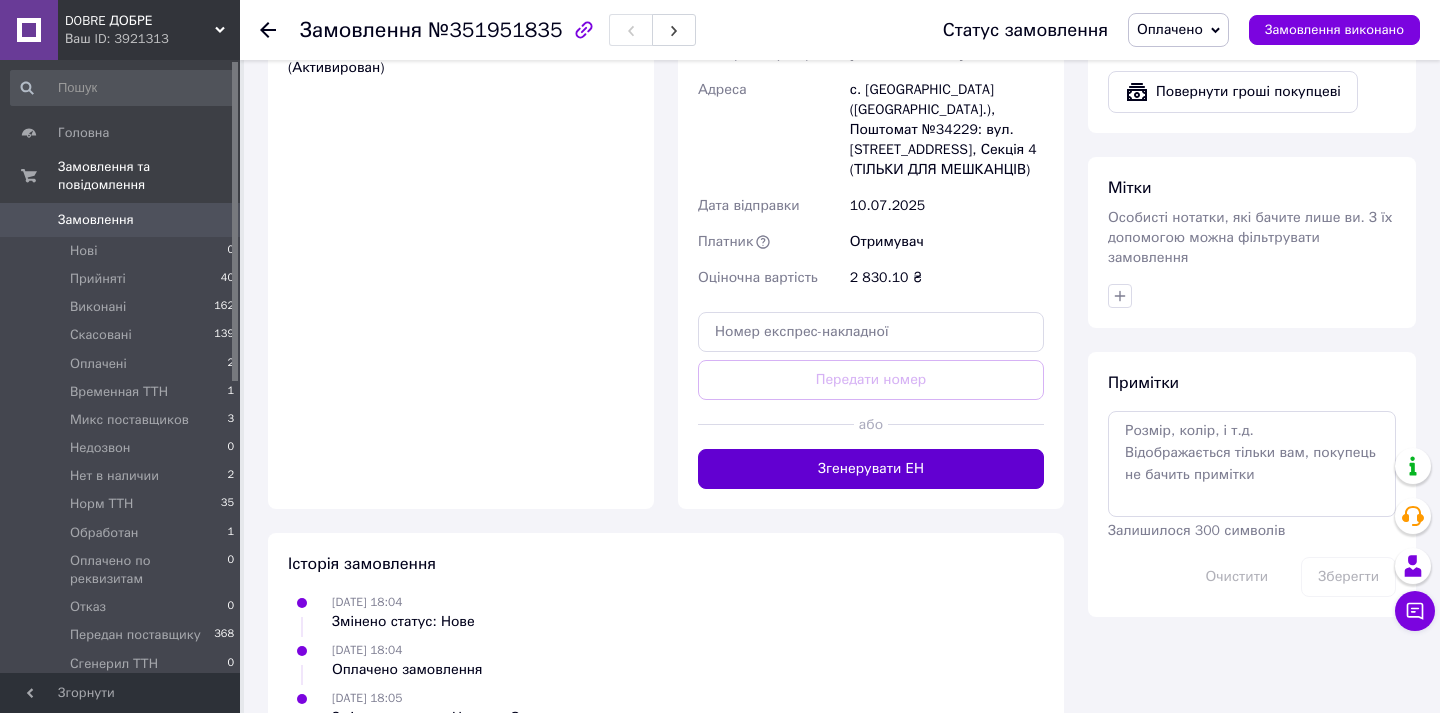 click on "Згенерувати ЕН" at bounding box center [871, 469] 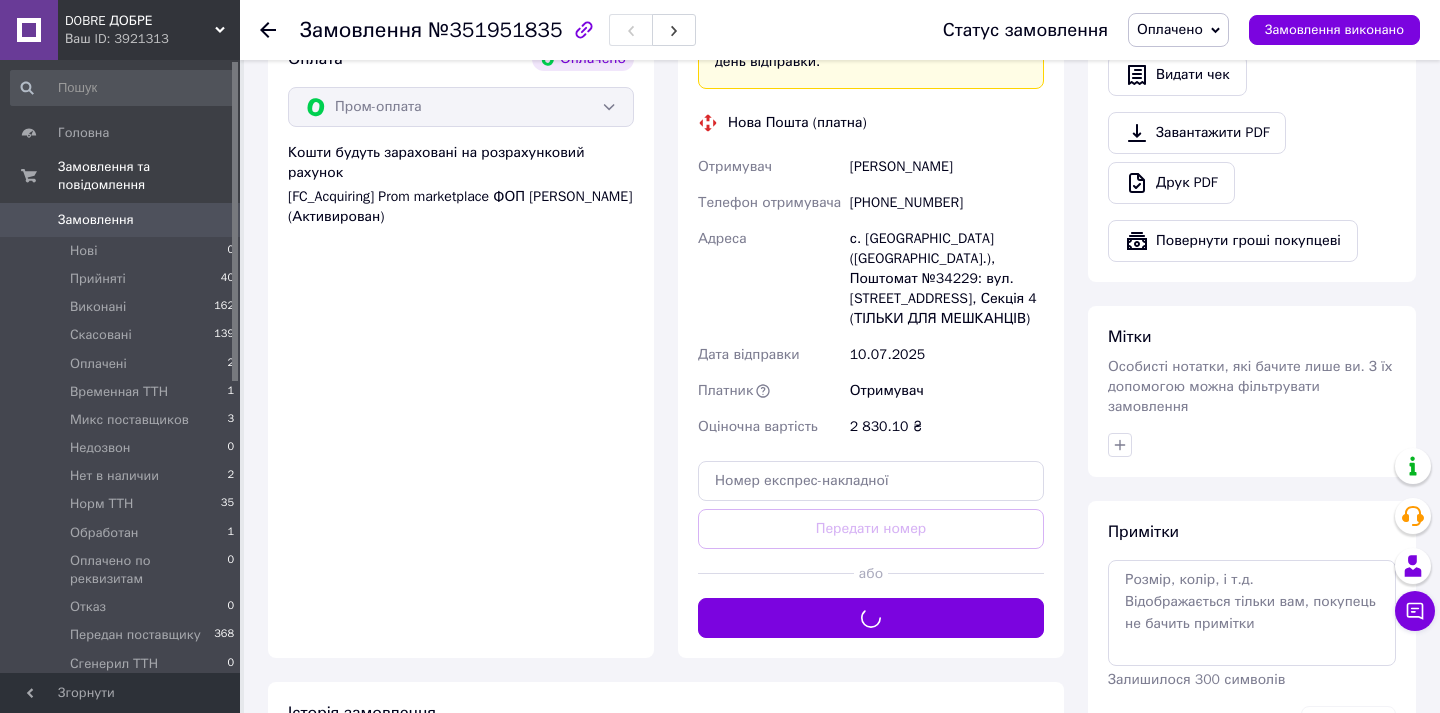 scroll, scrollTop: 723, scrollLeft: 0, axis: vertical 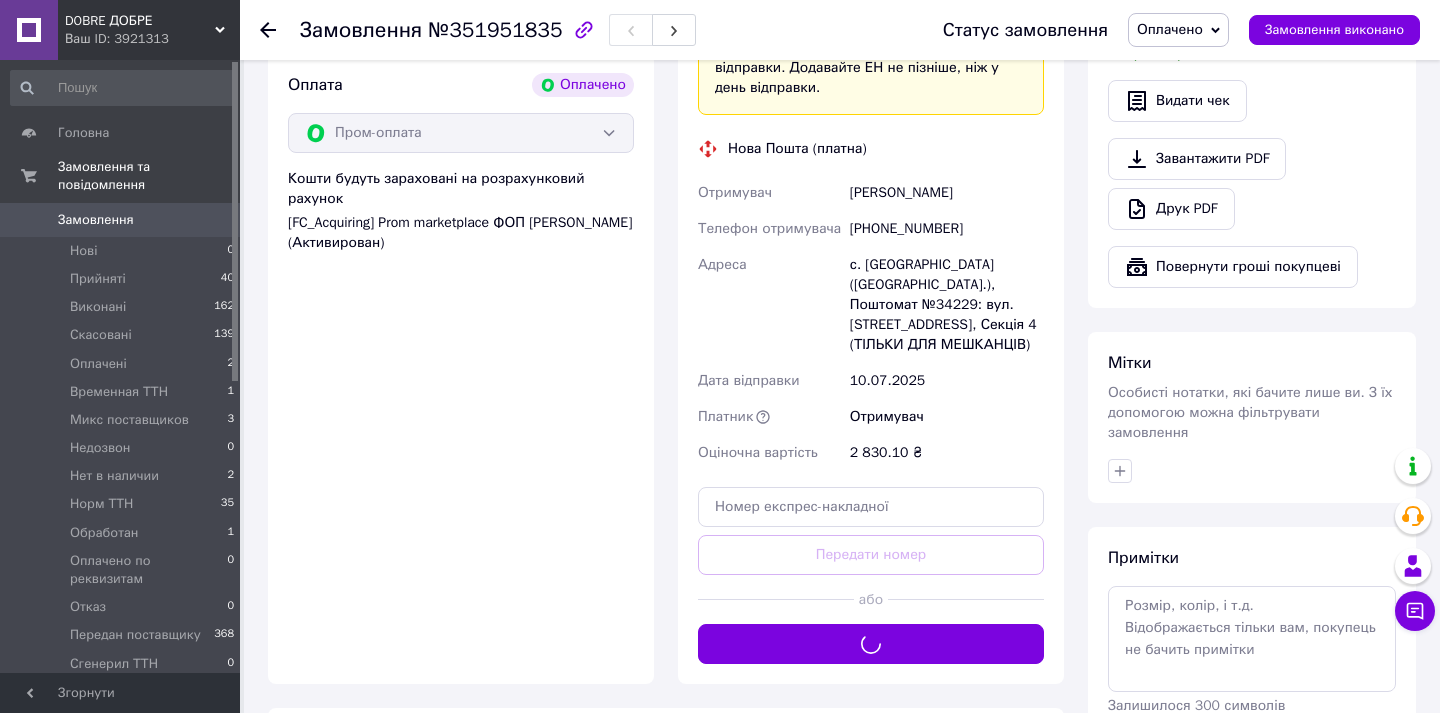 click on "Галунець Андрій" at bounding box center [947, 193] 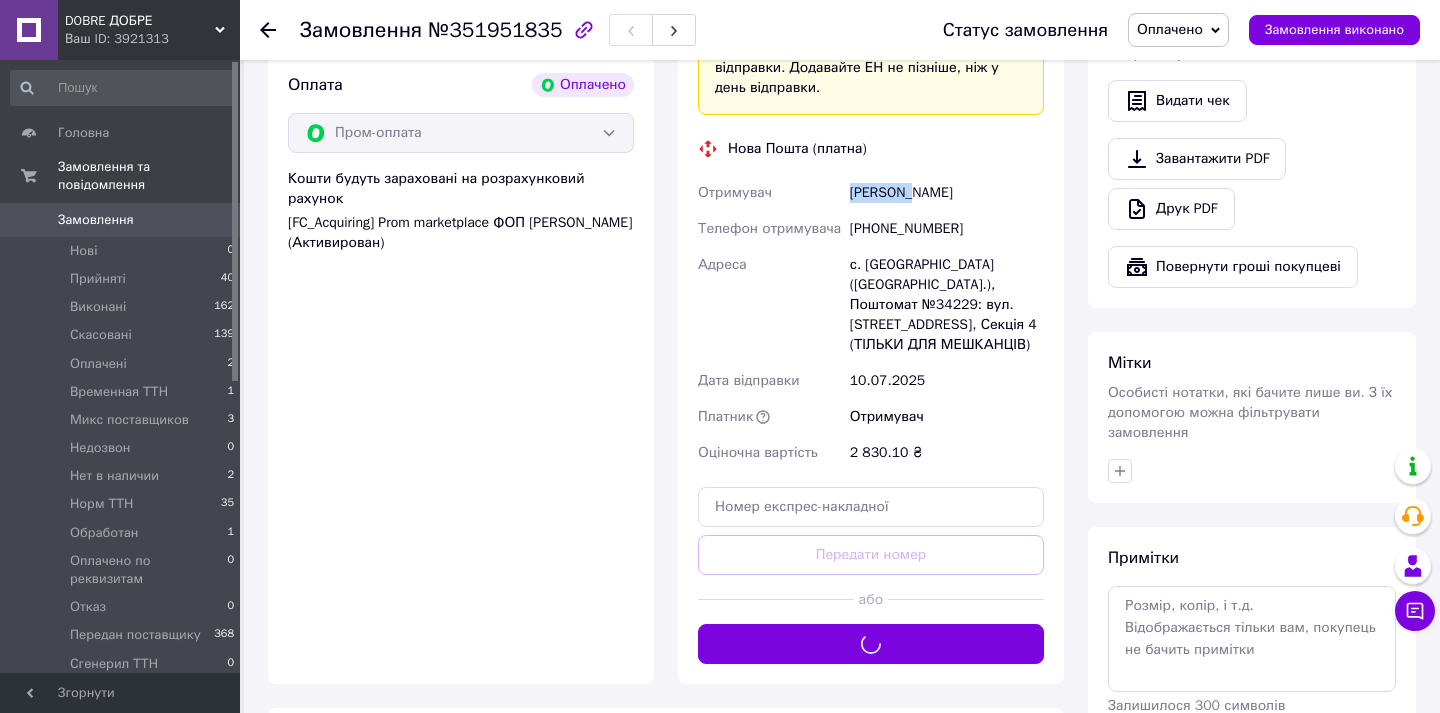 click on "Галунець Андрій" at bounding box center [947, 193] 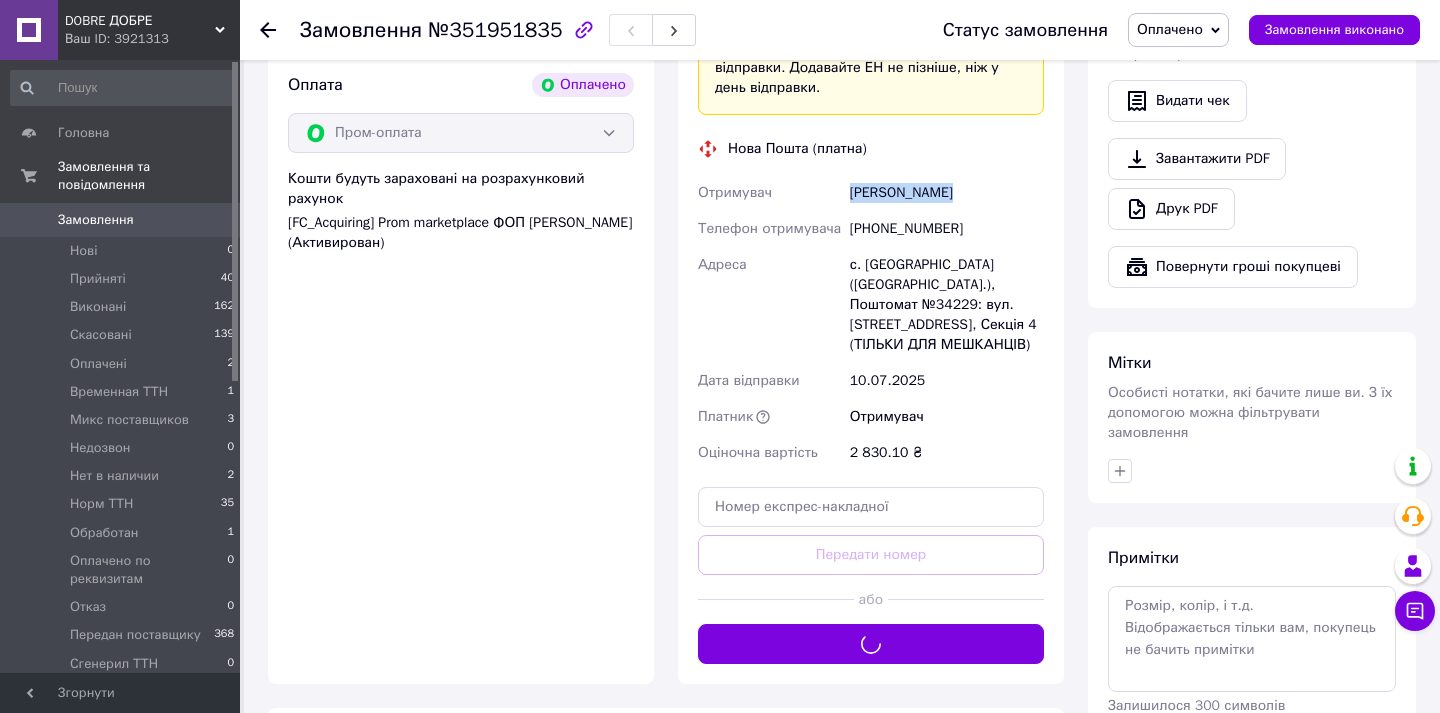 click on "Галунець Андрій" at bounding box center [947, 193] 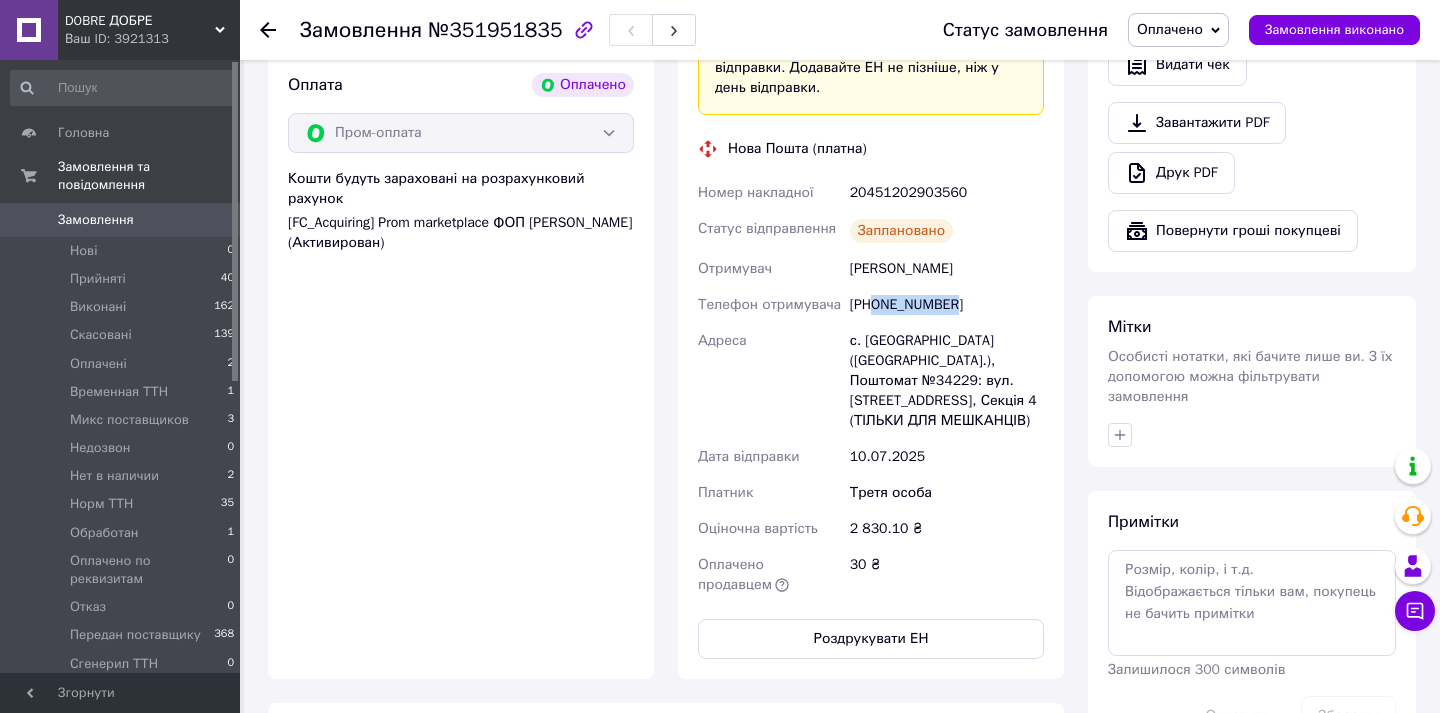 drag, startPoint x: 974, startPoint y: 306, endPoint x: 878, endPoint y: 308, distance: 96.02083 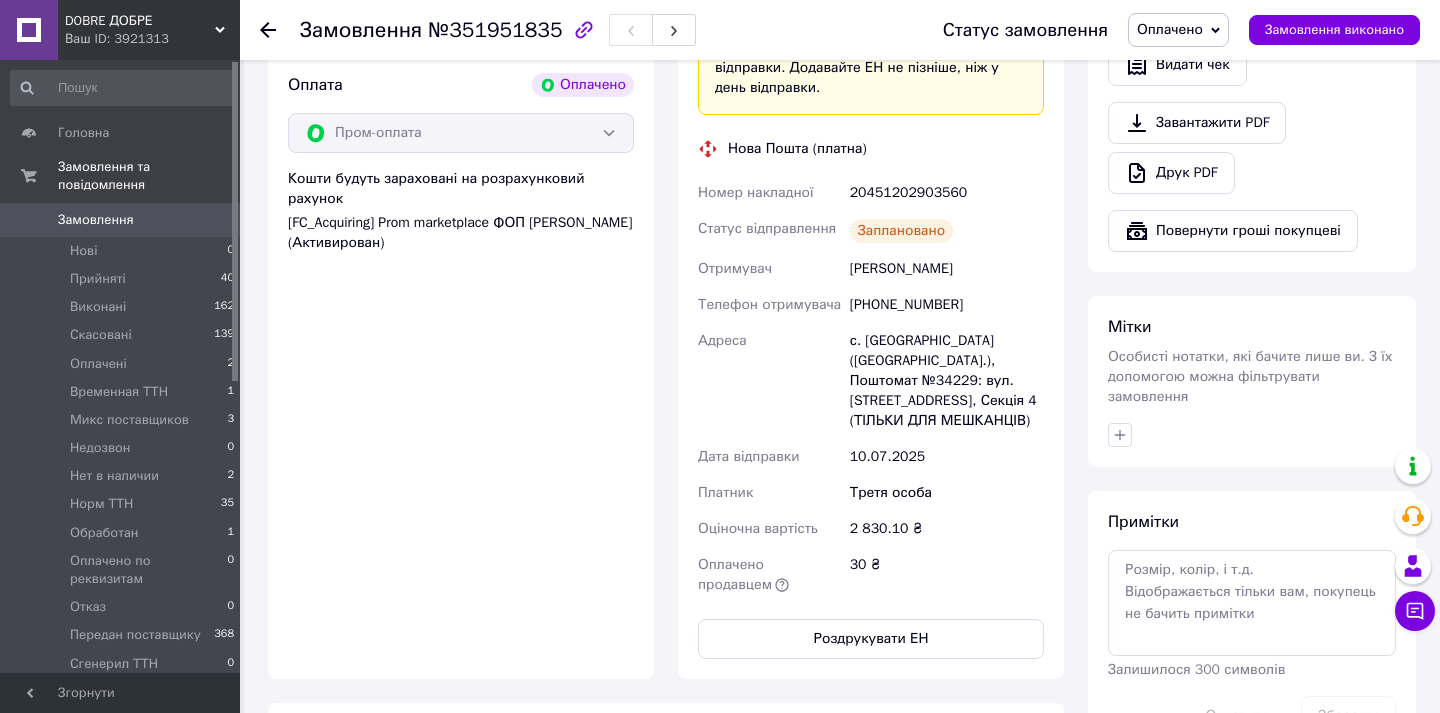 click on "с. Сокільники (Львівська обл.), Поштомат №34229: вул. Героїв Майдану, 1, Секція 4 (ТІЛЬКИ ДЛЯ МЕШКАНЦІВ)" at bounding box center [947, 381] 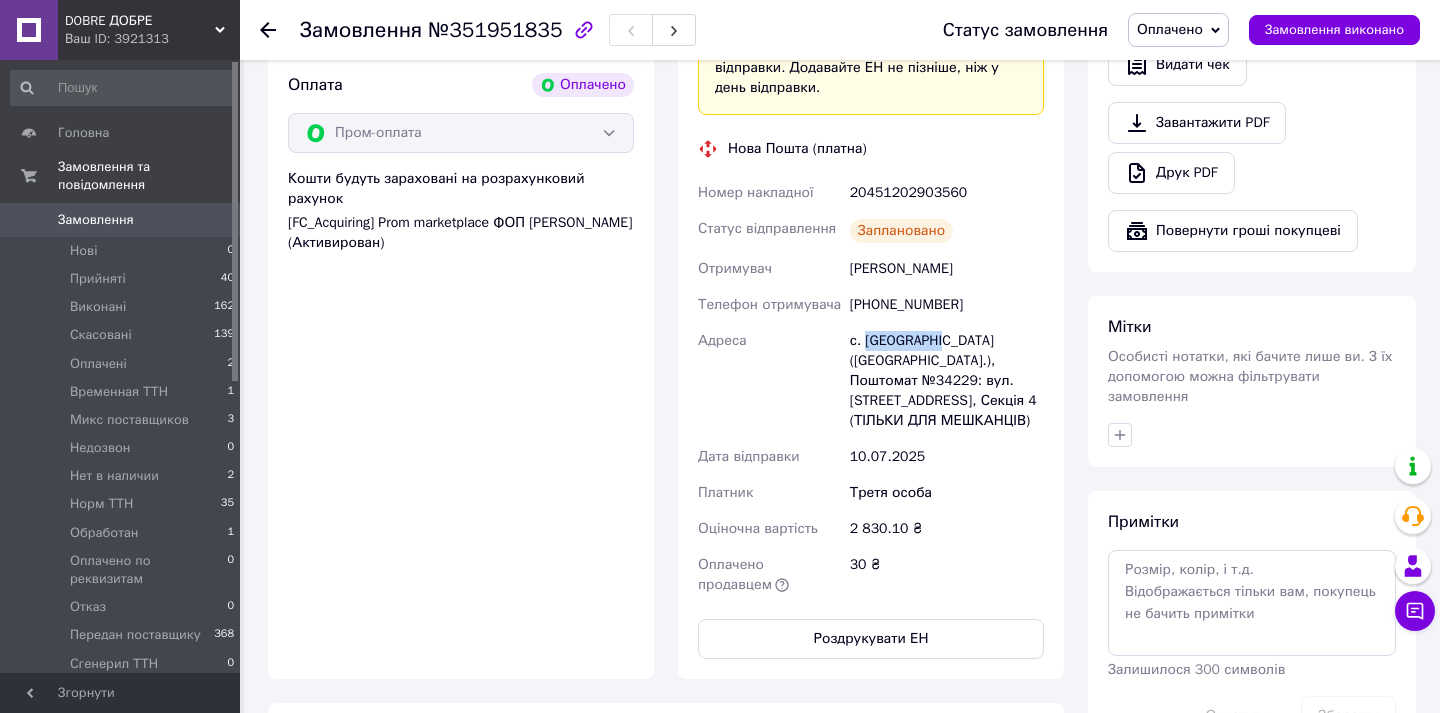 click on "с. Сокільники (Львівська обл.), Поштомат №34229: вул. Героїв Майдану, 1, Секція 4 (ТІЛЬКИ ДЛЯ МЕШКАНЦІВ)" at bounding box center (947, 381) 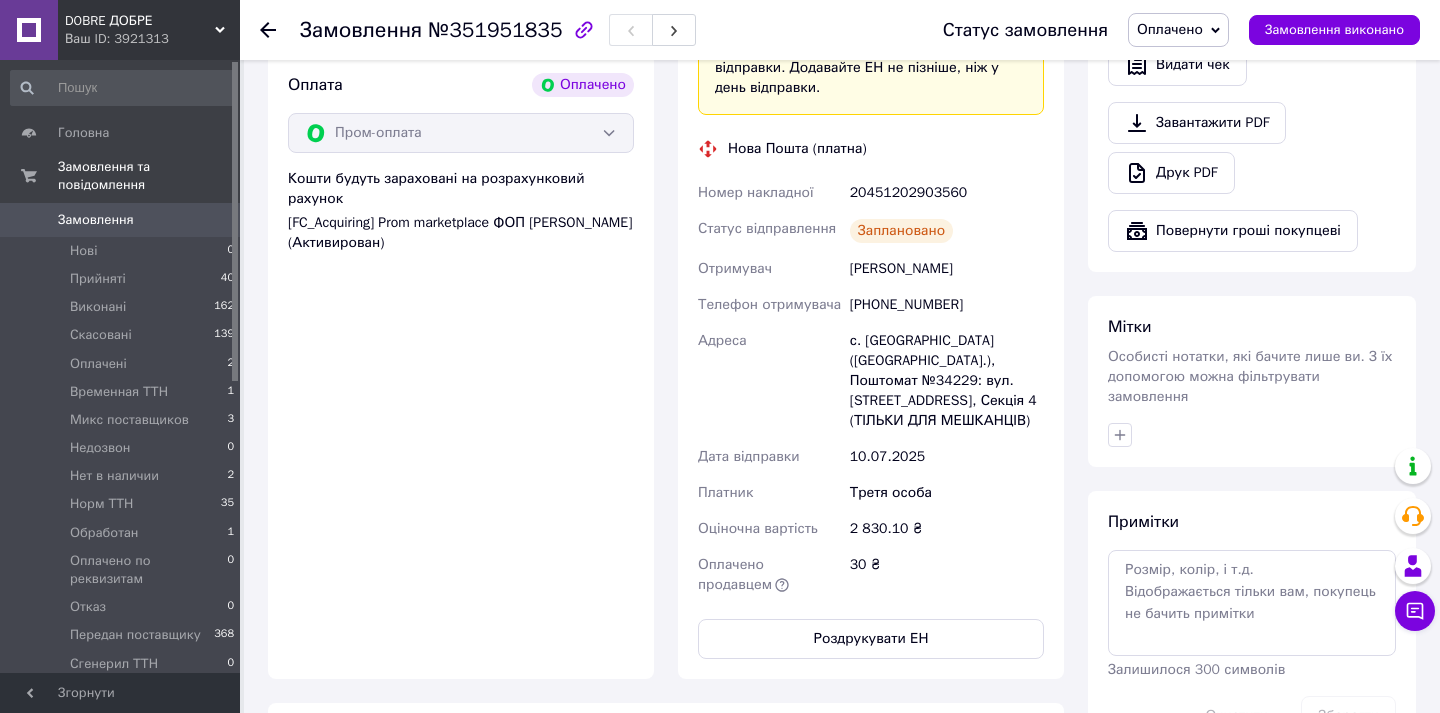 click on "Покупець Галунець Андрій 1 замовлення у вас на 2 830,10 ₴ 100%   успішних покупок Додати відгук +380980893962 Оплата Оплачено Пром-оплата Кошти будуть зараховані на розрахунковий рахунок [FC_Acquiring] Prom marketplace ФОП Шерстюченко Сергій Олегович (Активирован)" at bounding box center (461, 232) 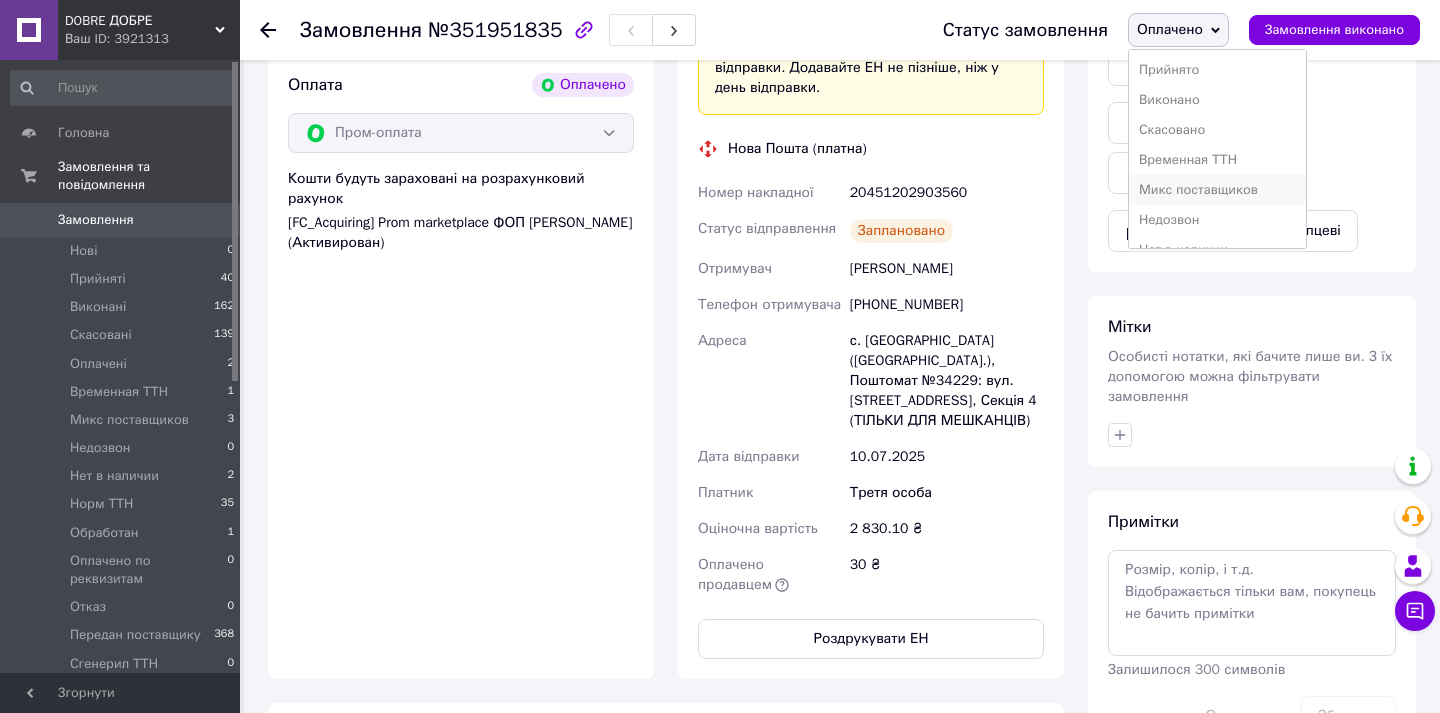 scroll, scrollTop: 232, scrollLeft: 0, axis: vertical 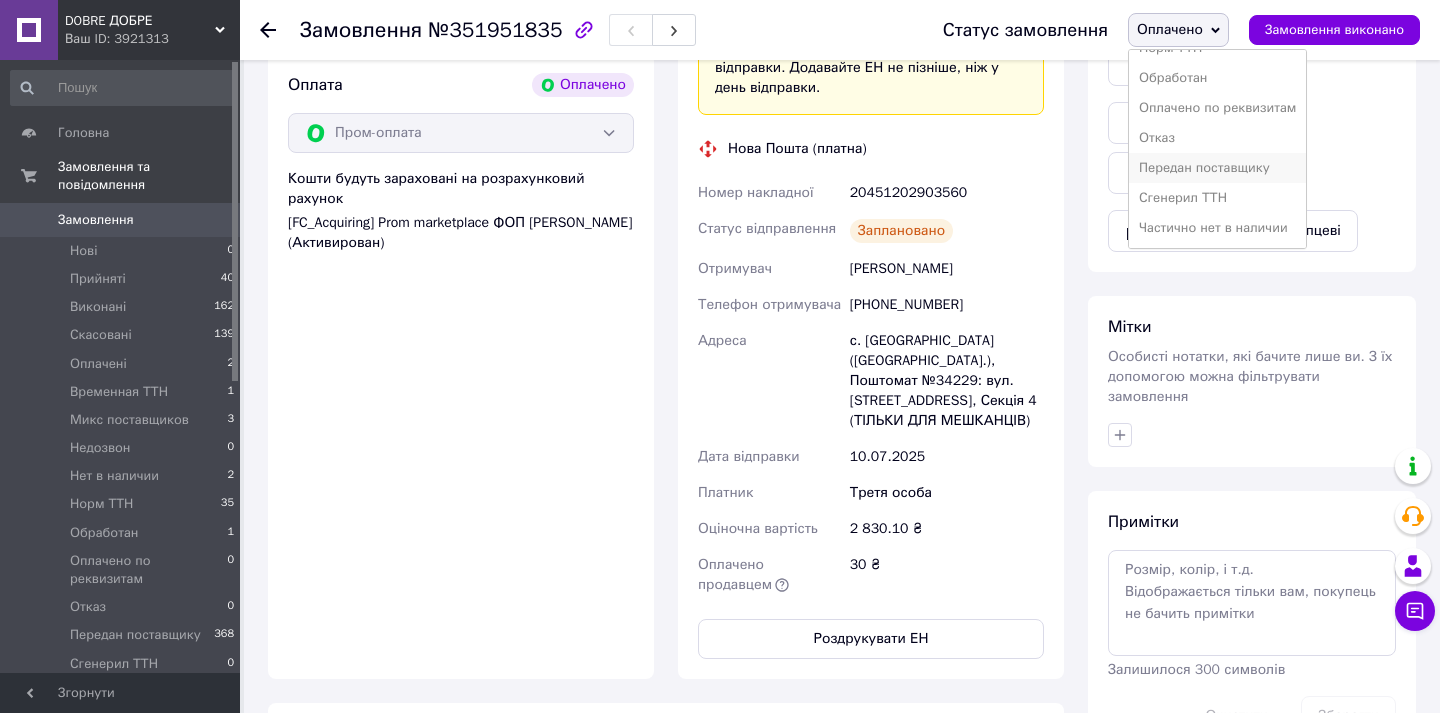 click on "Передан поставщику" at bounding box center [1217, 168] 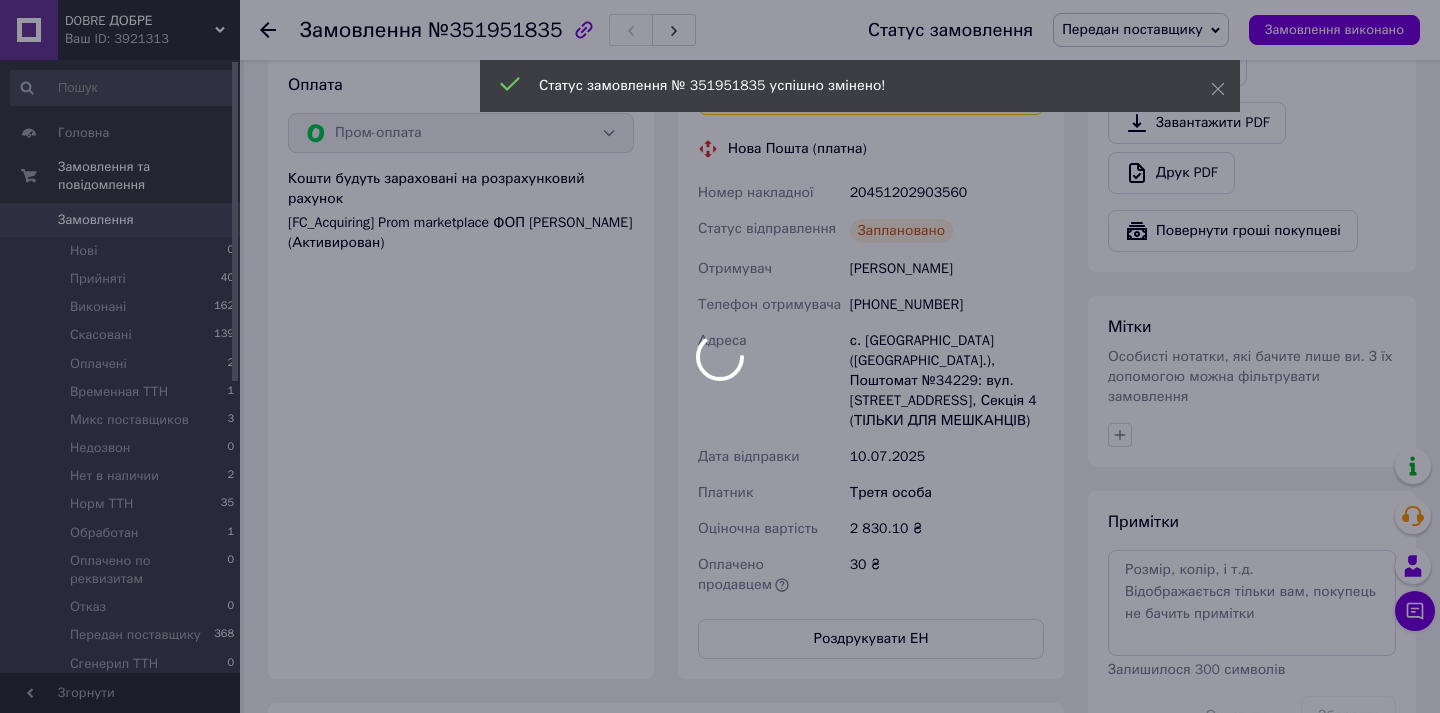 click on "DOBRE ДОБРЕ Ваш ID: 3921313 Сайт DOBRE ДОБРЕ Кабінет покупця Перевірити стан системи Сторінка на порталі NameMag Aleksandr LOKI ПЕРШИЙ THeBest Frocus FRIENDS ABCmag 123MAG Samovlennya Chydovo GarnoByde Molodecb Topic Tyt Beru Povaga KlasnoMag SviyMag KrytuiMag Vubirgood Besperechno Oberu Newmag UAmag Horoshomag Bestmag Supermag 2024mag Goodmag AnnIvanivna Svitlomagazun Vse Magazun2 Magazun123 123magazun Vidpra Goodko Svitlo Bijj BJ Biju Bijuteriagood Довідка Вийти Головна Замовлення та повідомлення Замовлення 0 Нові 0 Прийняті 40 Виконані 162 Скасовані 139 Оплачені 2 Временная ТТН 1 Микс поставщиков 3 Недозвон 0 Нет в наличии 2 Норм ТТН 35 Обработан 1 Оплачено по реквизитам 0 0 0" at bounding box center [720, 181] 